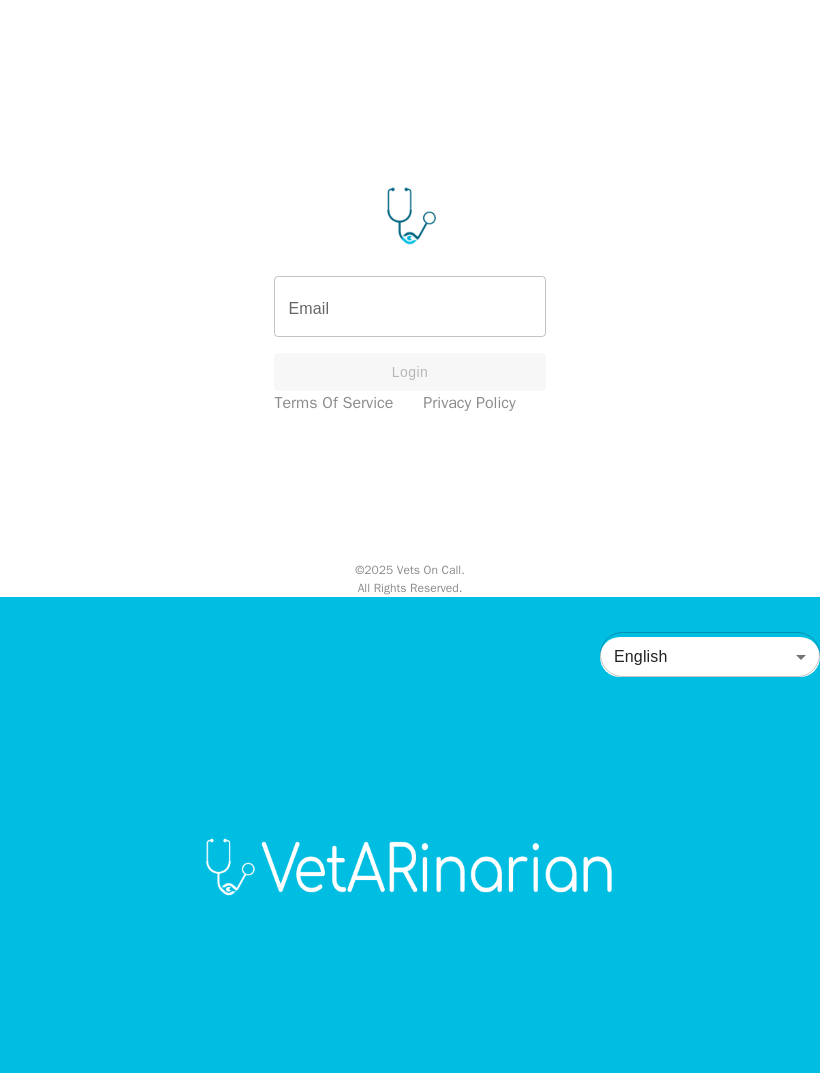 scroll, scrollTop: 64, scrollLeft: 0, axis: vertical 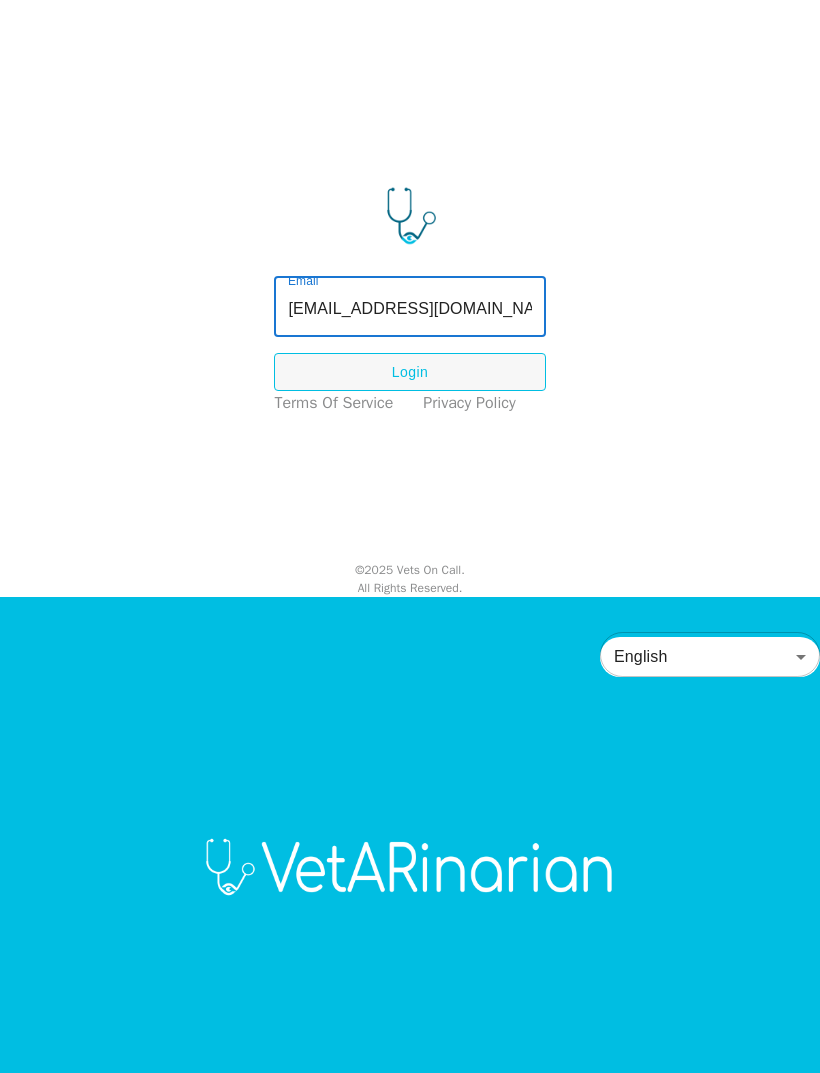 type on "[EMAIL_ADDRESS][DOMAIN_NAME]" 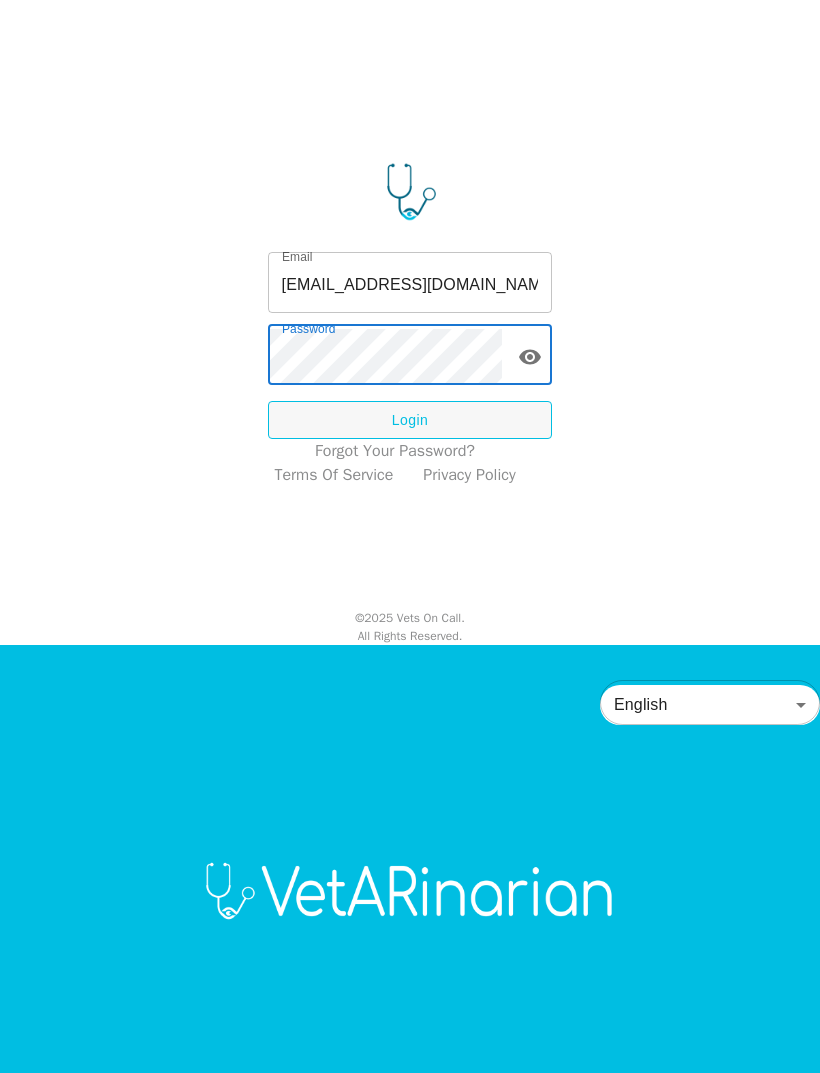 click on "Login" at bounding box center [410, 420] 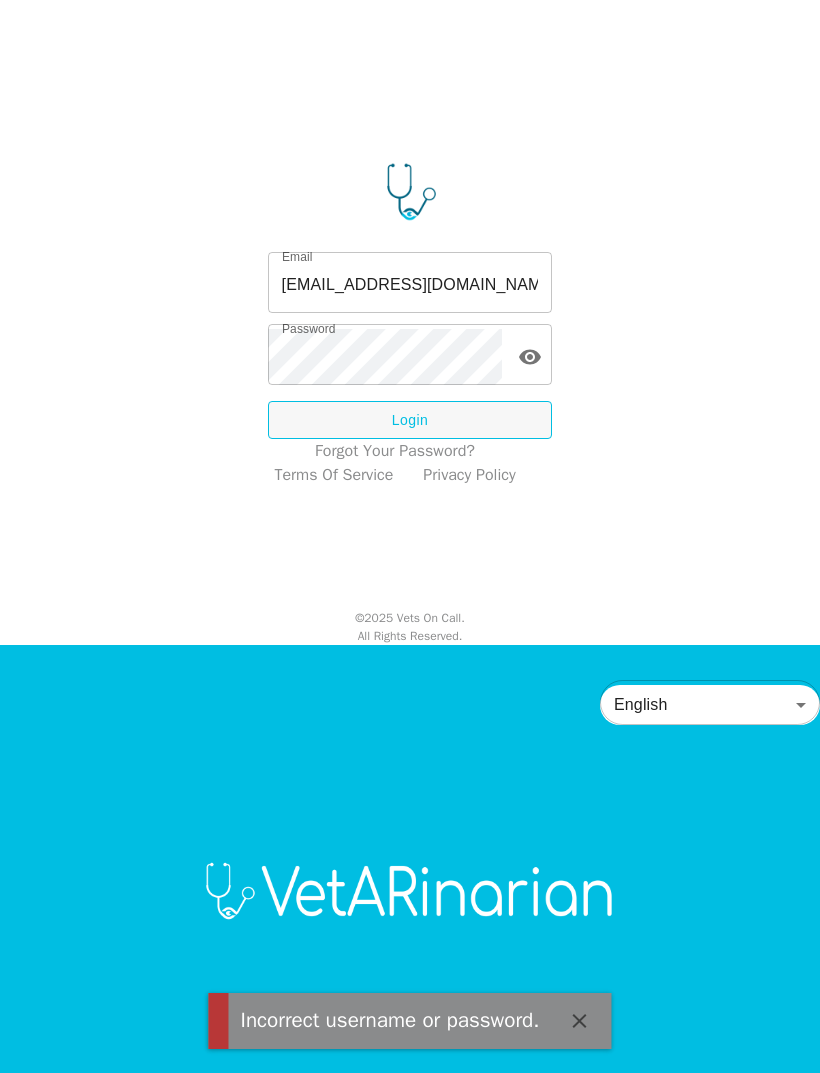 click 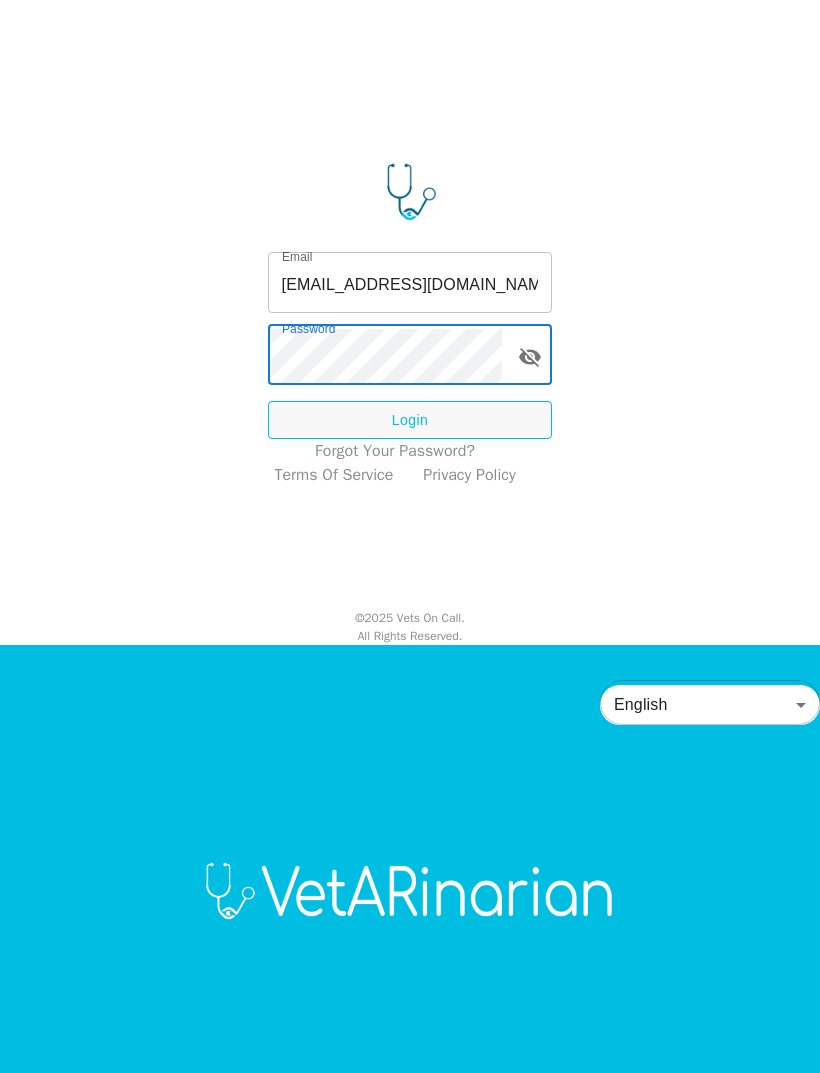 click on "Login" at bounding box center [410, 420] 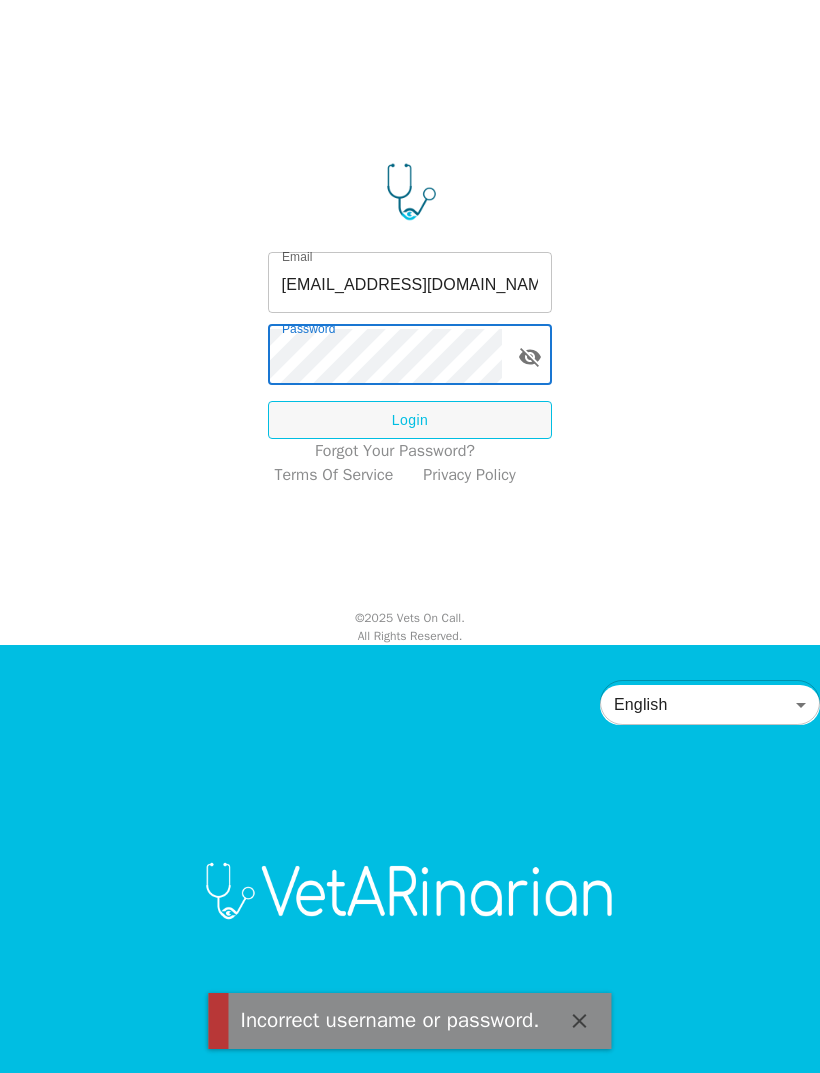 click on "Login" at bounding box center [410, 420] 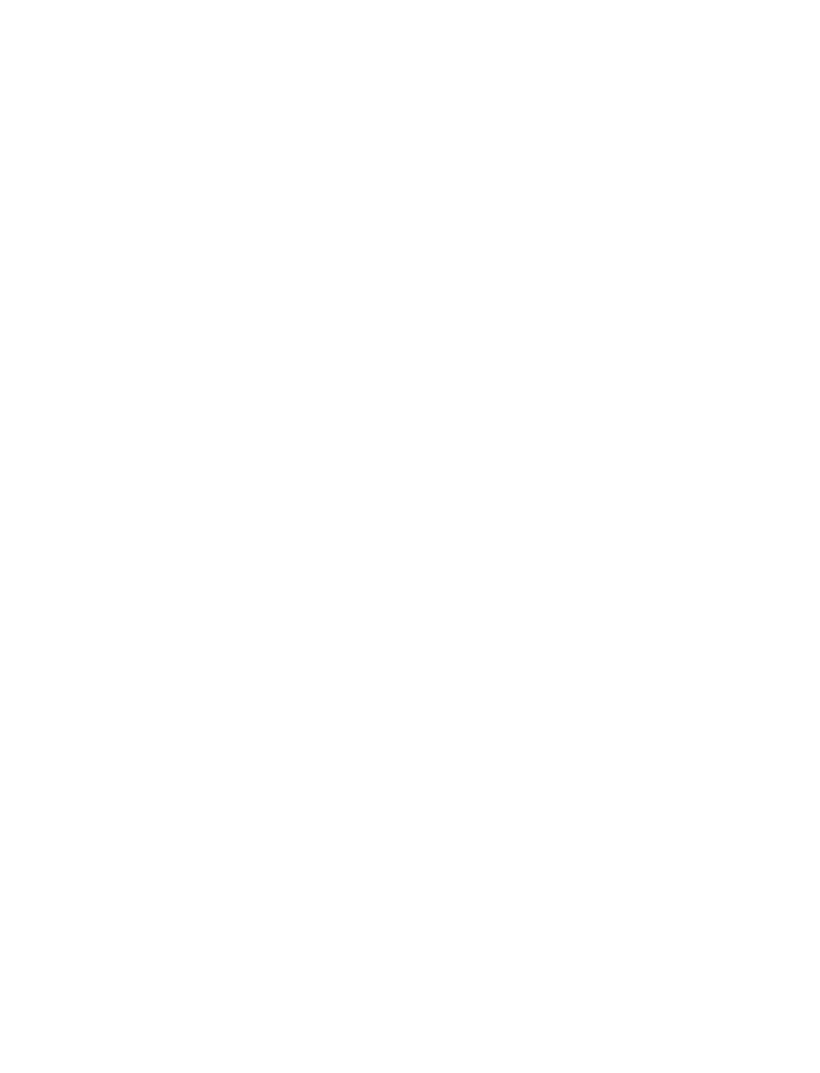 scroll, scrollTop: 0, scrollLeft: 0, axis: both 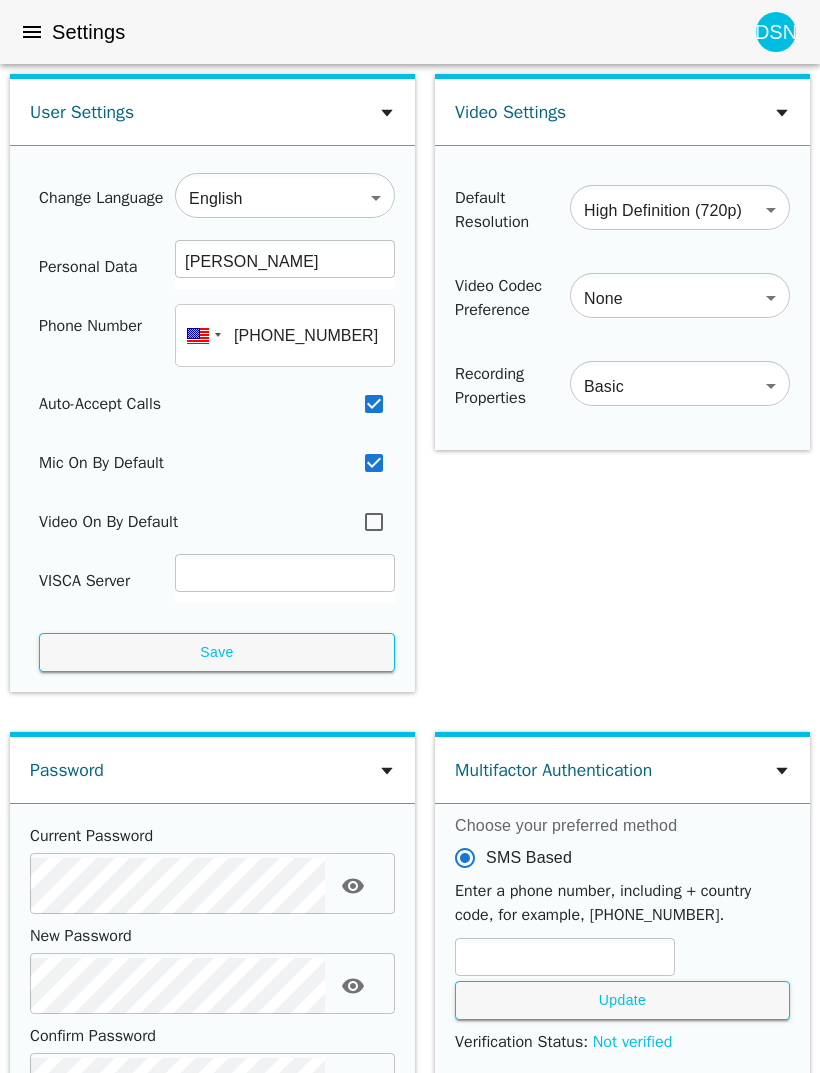 click on "Settings" at bounding box center (88, 32) 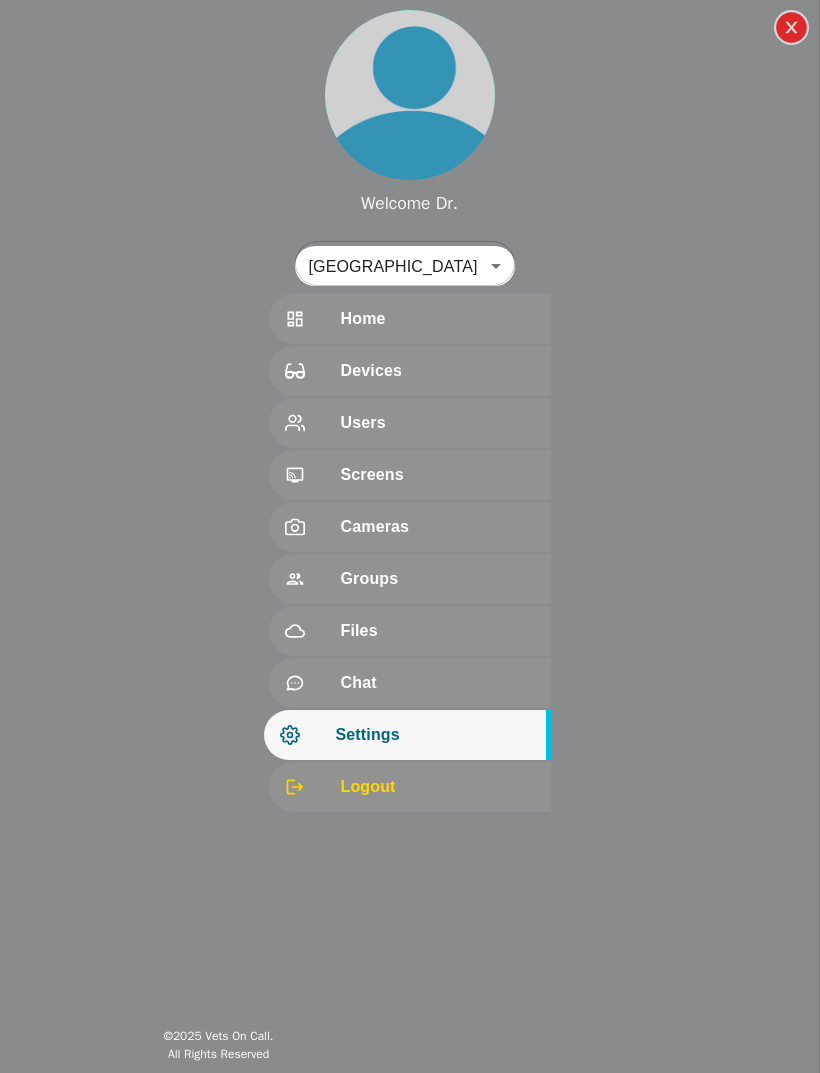 click on "Devices" at bounding box center [438, 371] 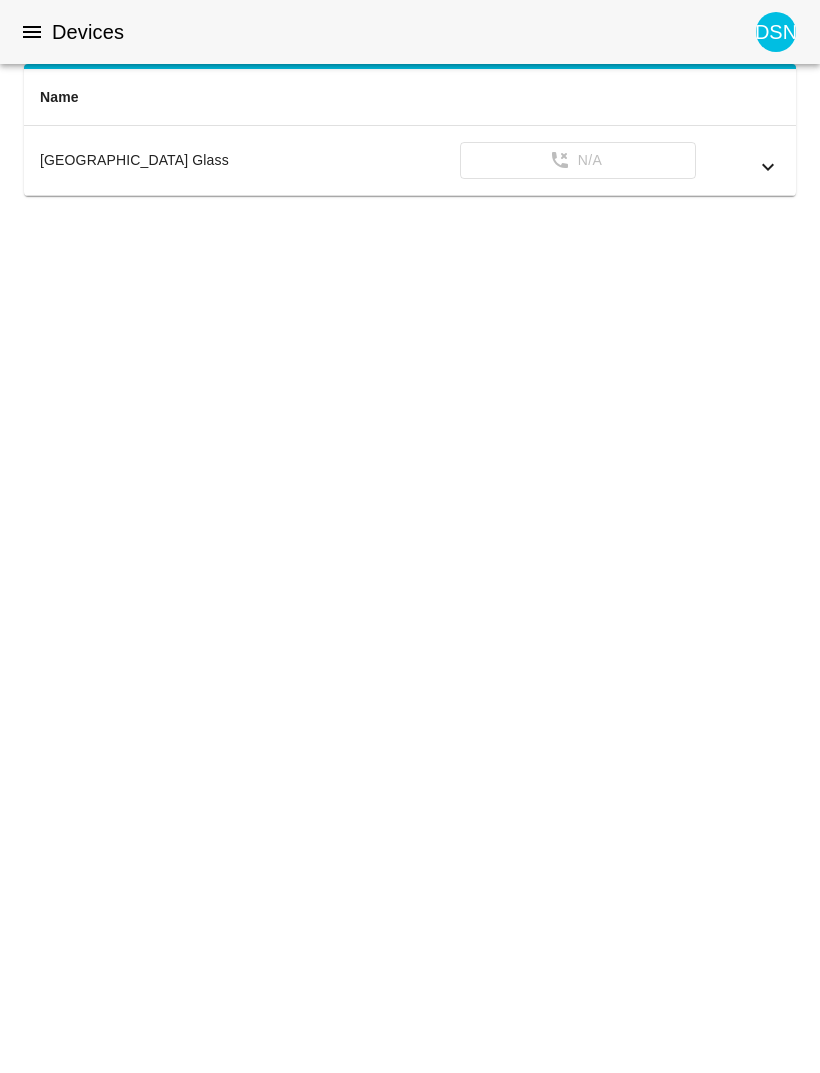 click 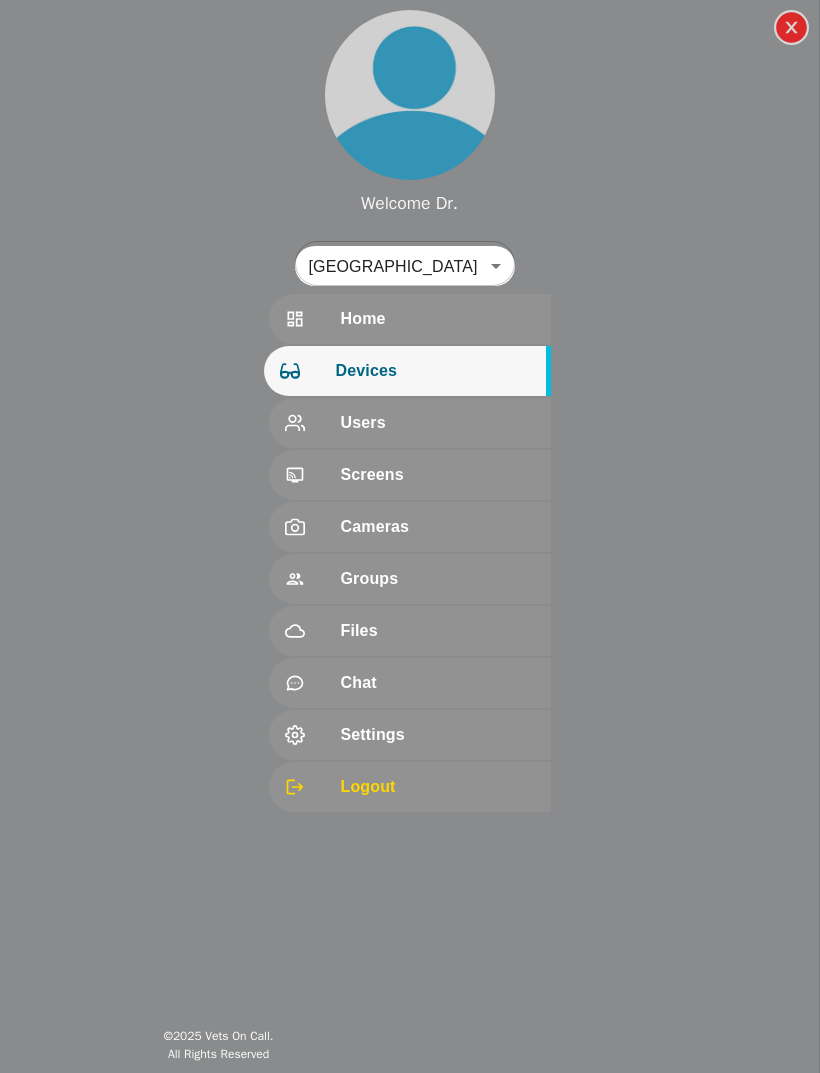 click at bounding box center [313, 319] 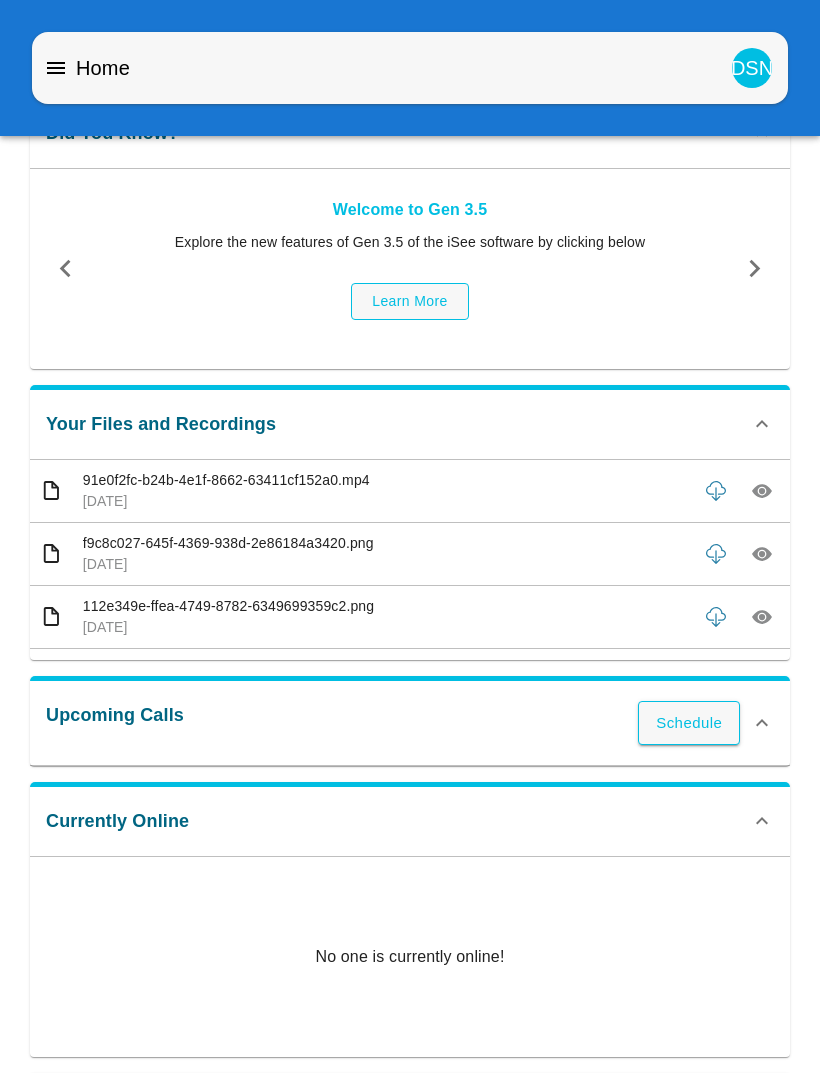 click at bounding box center (56, 68) 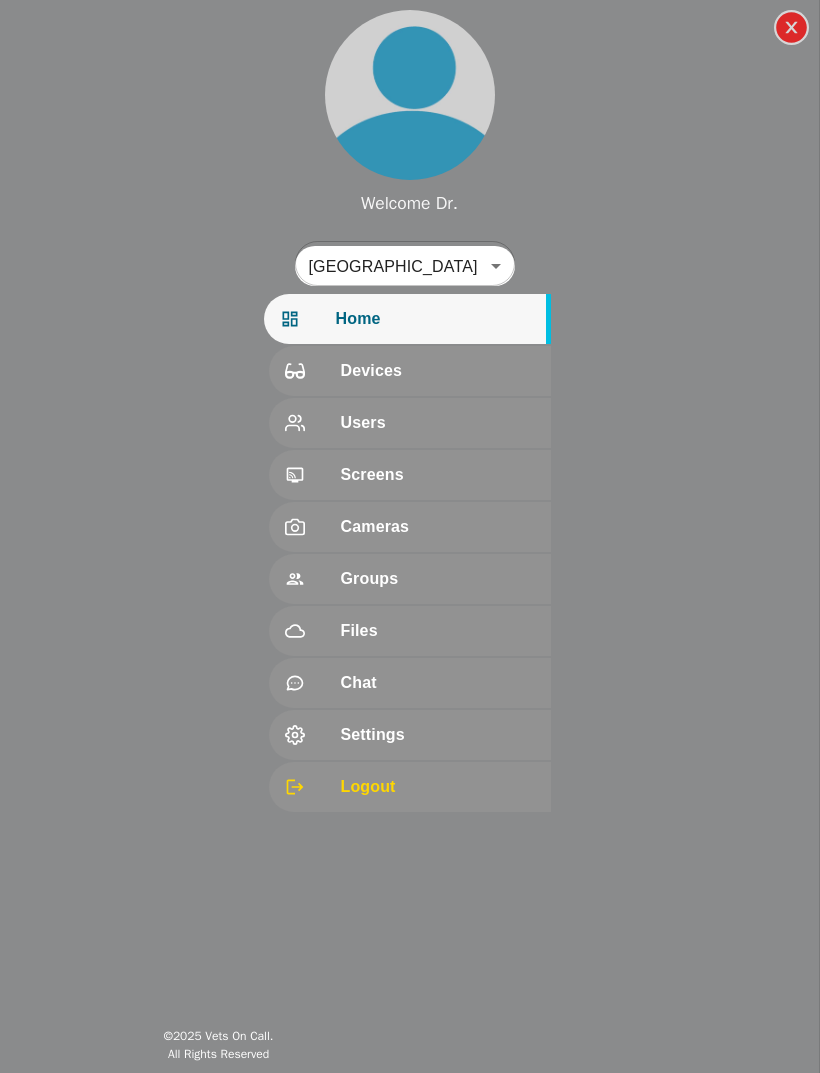 click at bounding box center (313, 371) 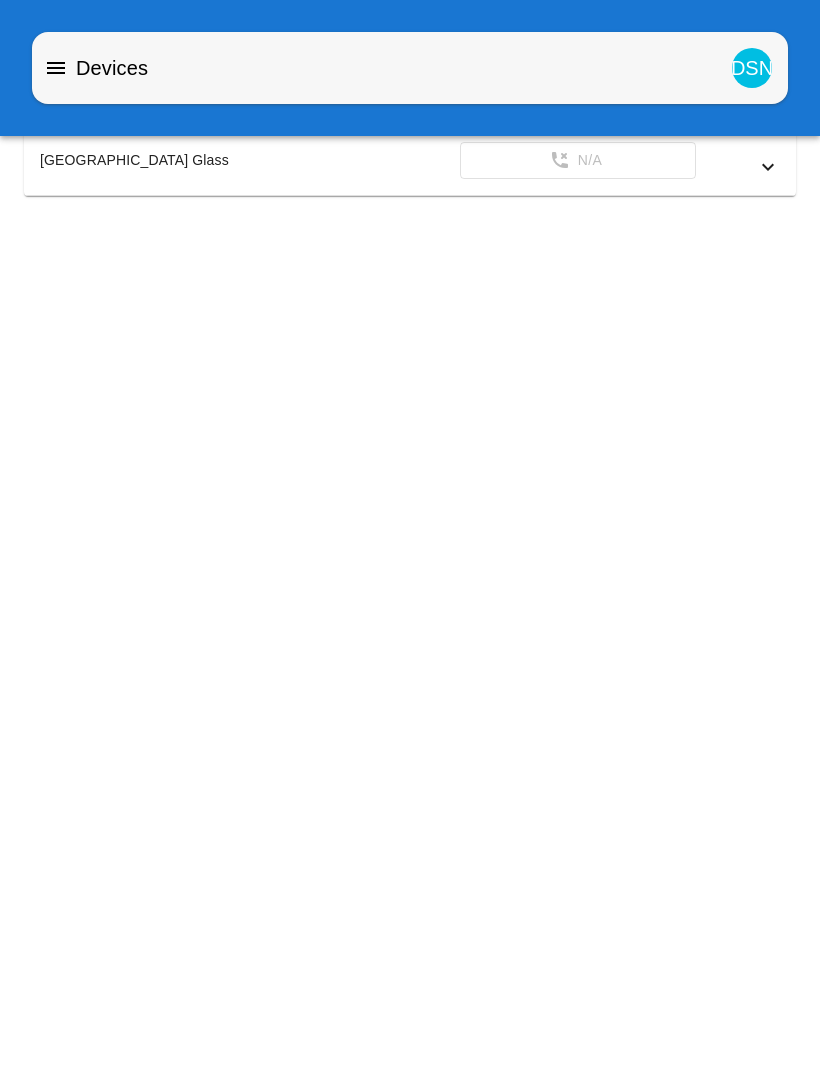 click on "N/A" at bounding box center (559, 161) 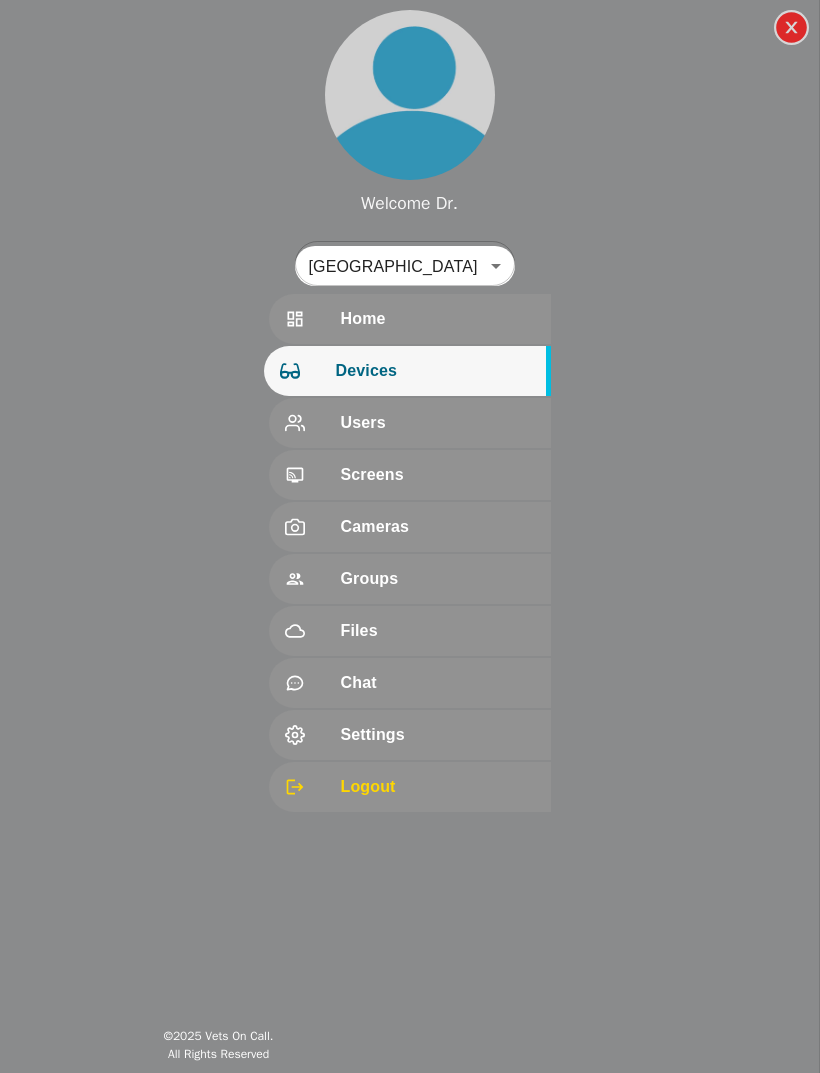 click on "Settings" at bounding box center [438, 735] 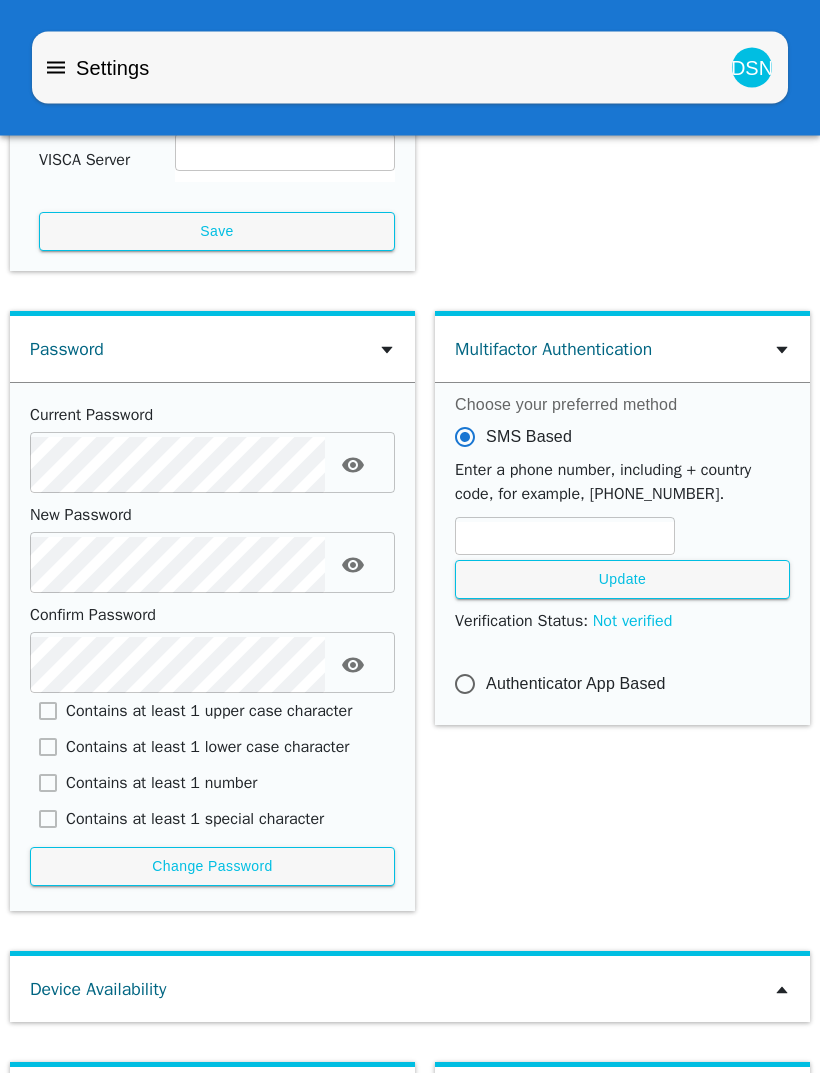 scroll, scrollTop: 474, scrollLeft: 0, axis: vertical 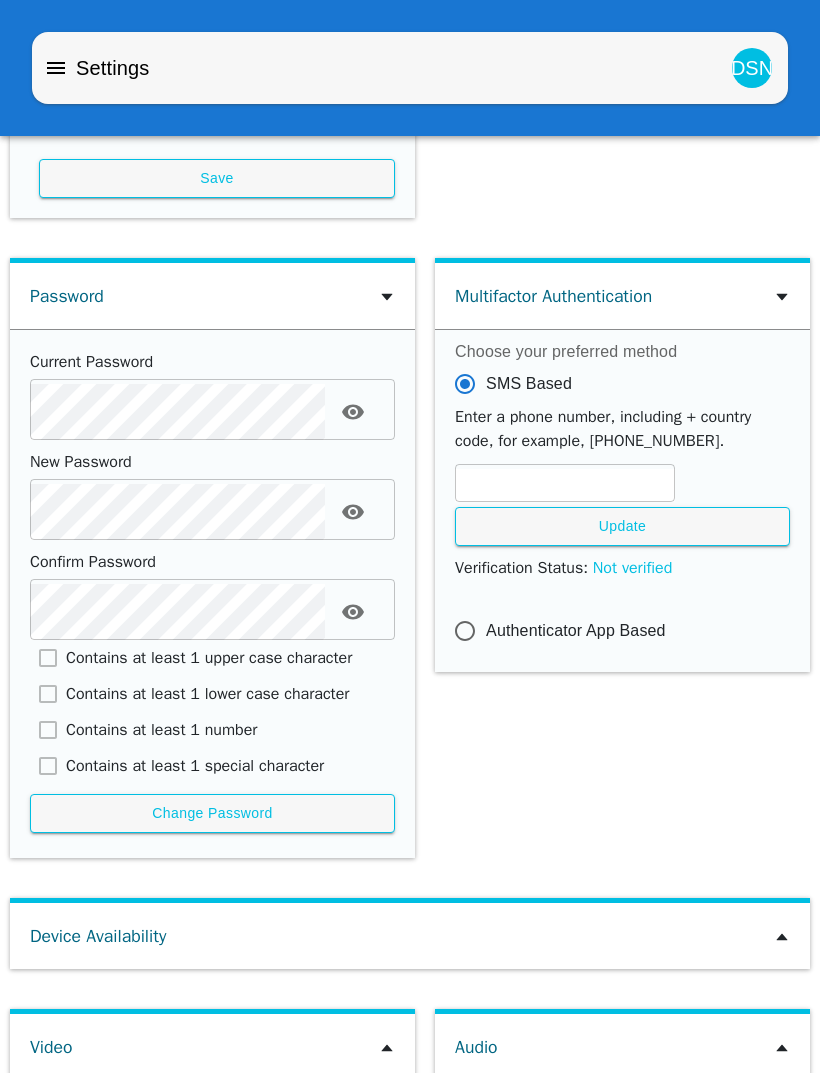 click on "Device Availability" at bounding box center (410, 936) 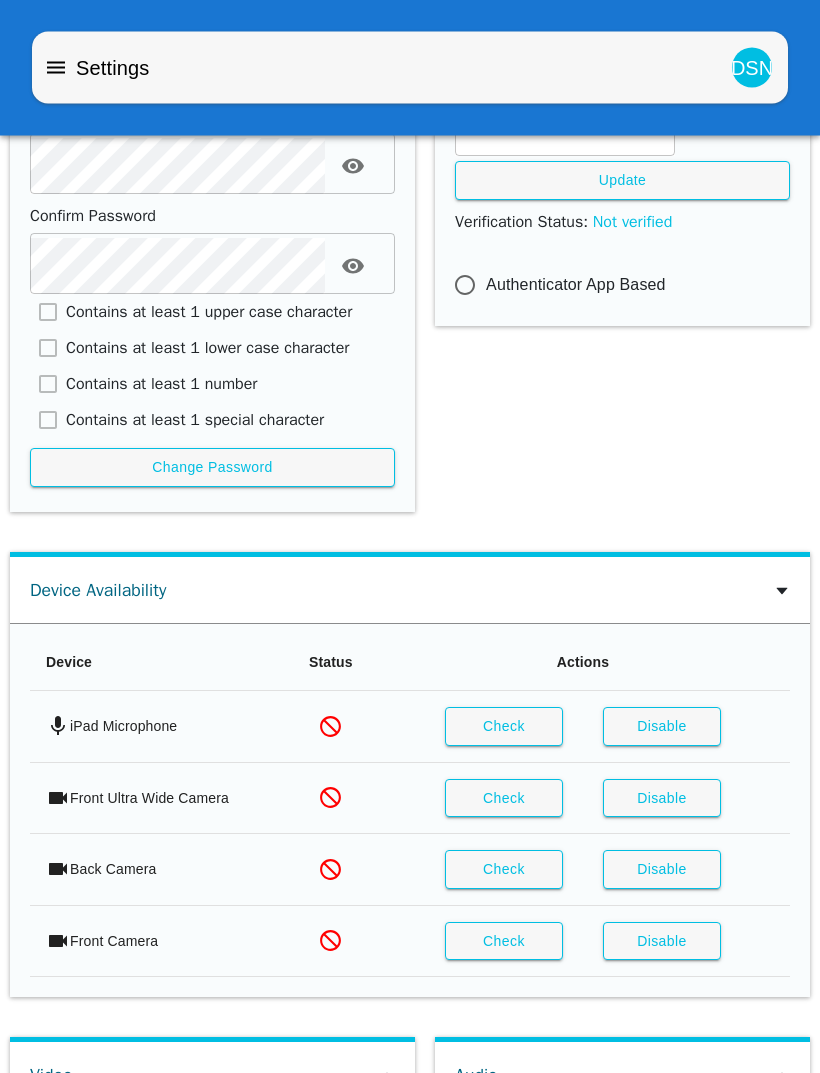 scroll, scrollTop: 846, scrollLeft: 0, axis: vertical 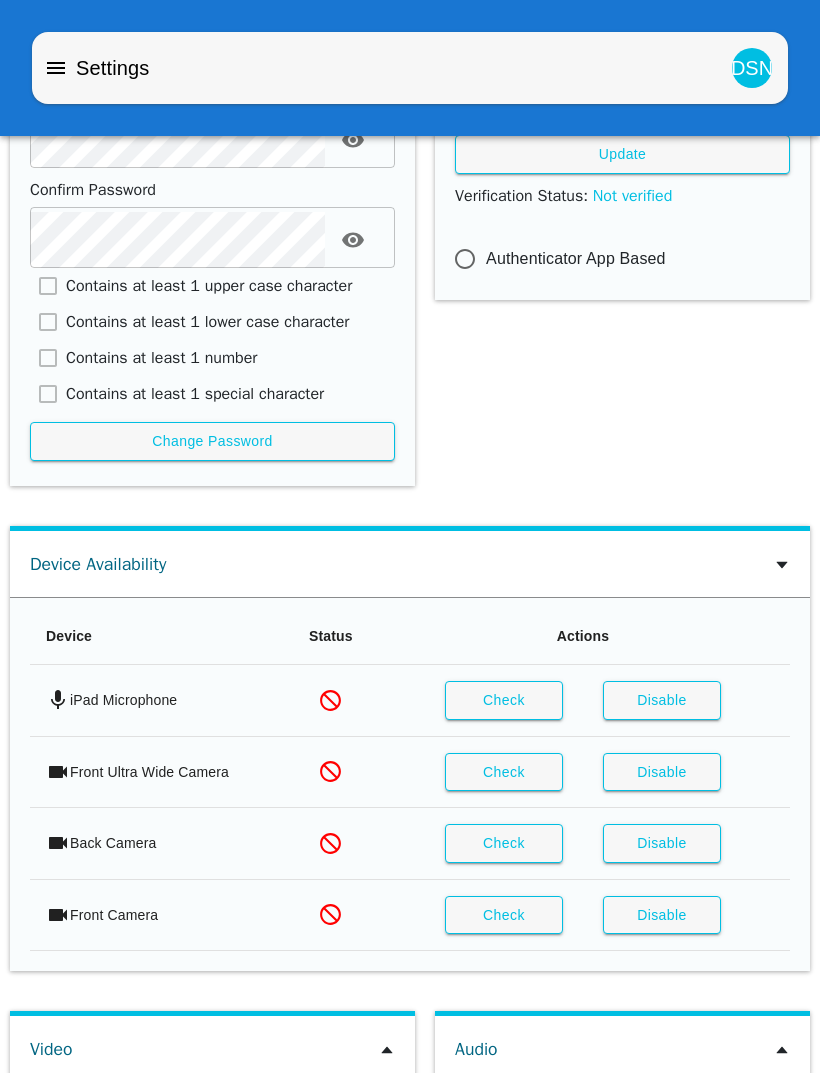 click 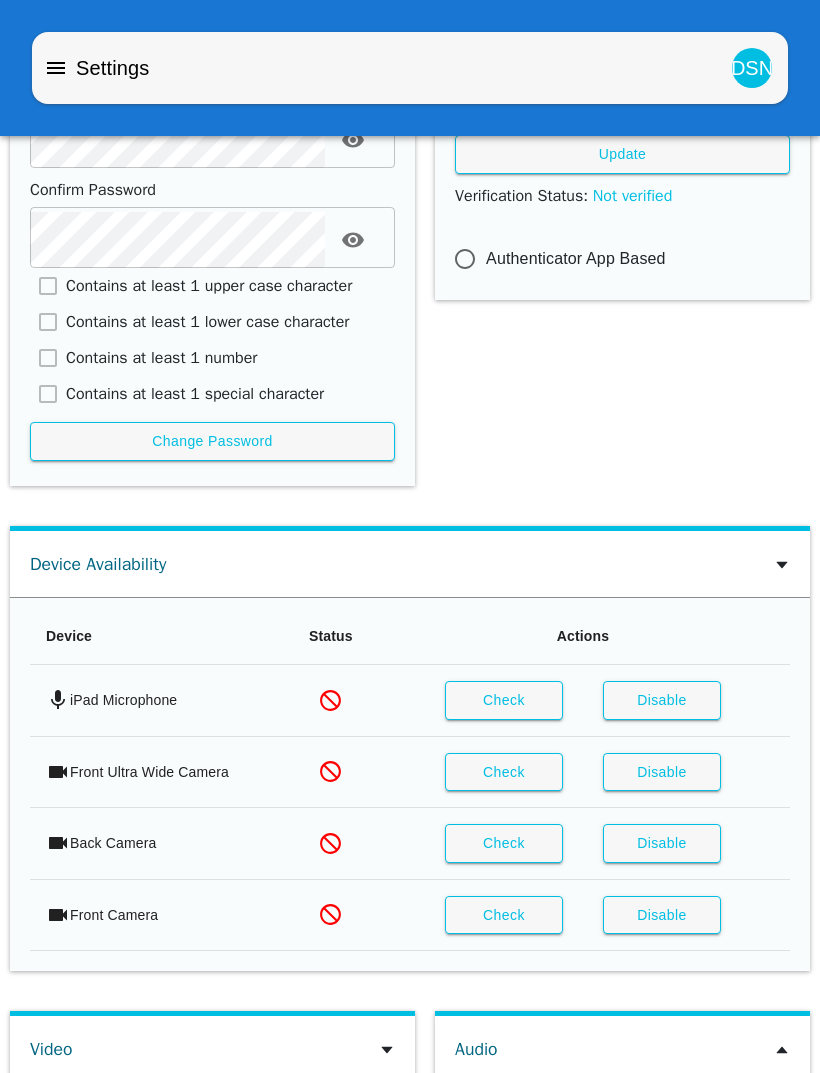 type on "98D307F0B01BFAD603F5517FB2EE795D00263E7F" 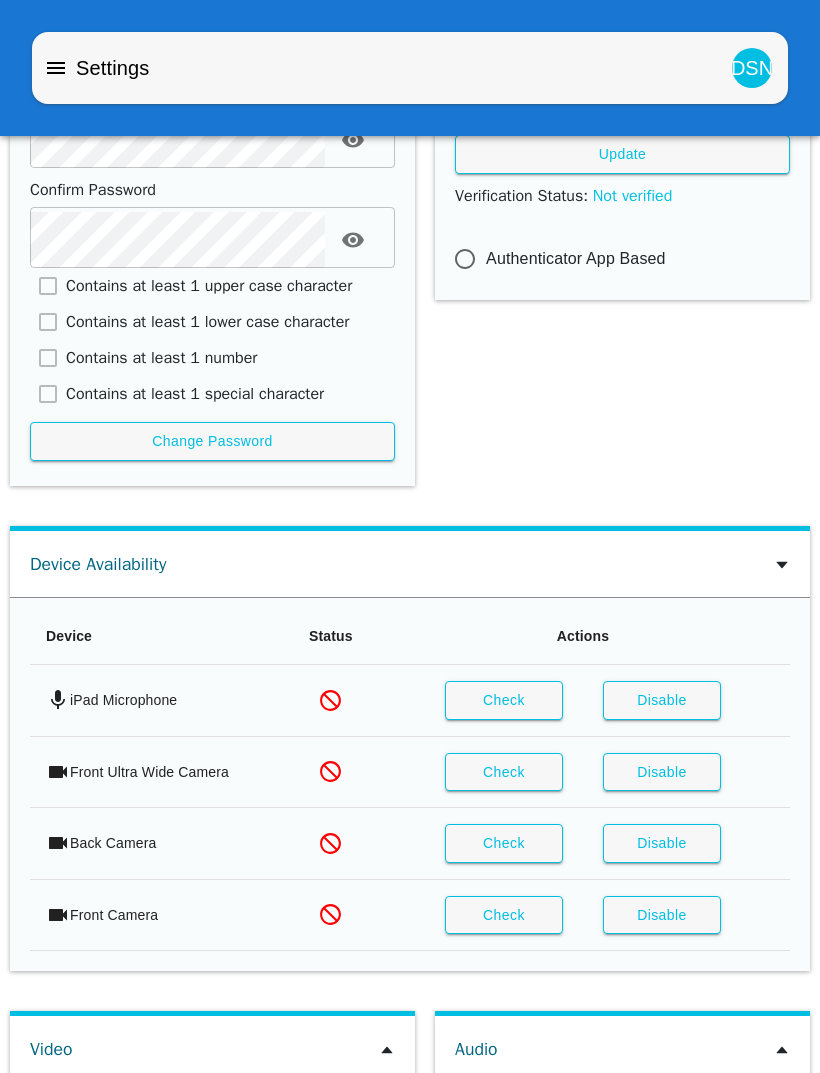 click on "Audio" at bounding box center (622, 1049) 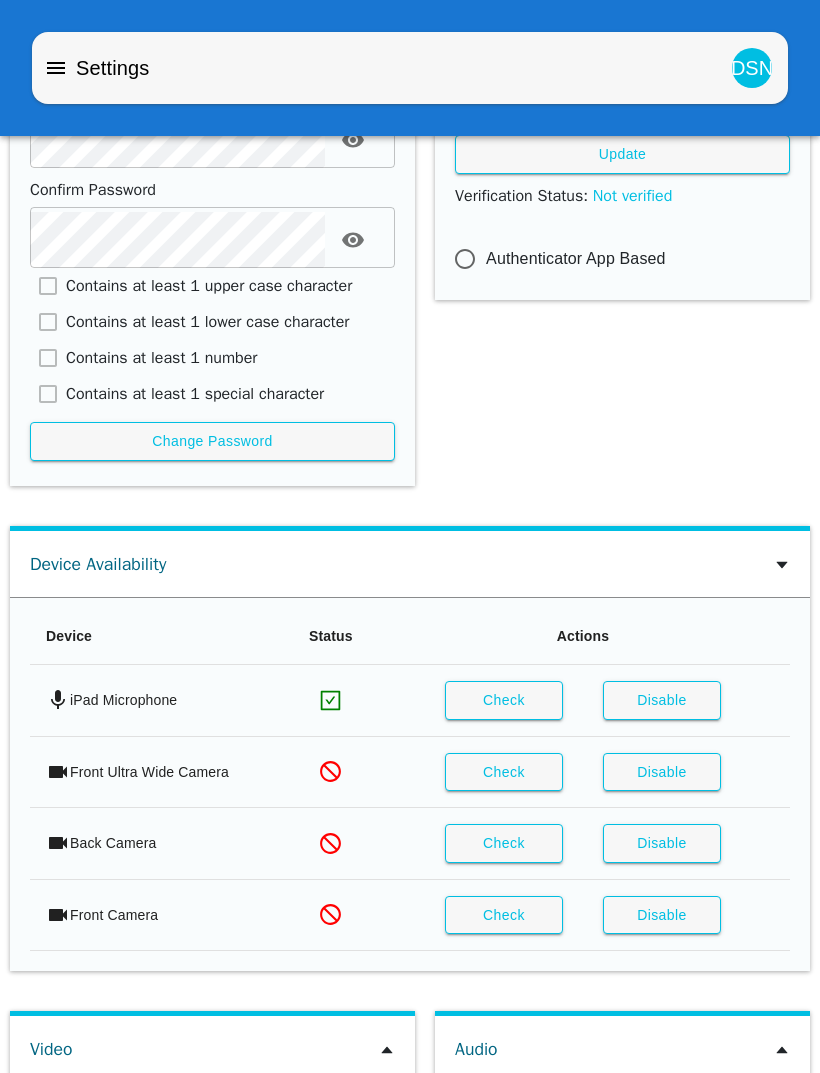 click on "Check" at bounding box center [504, 772] 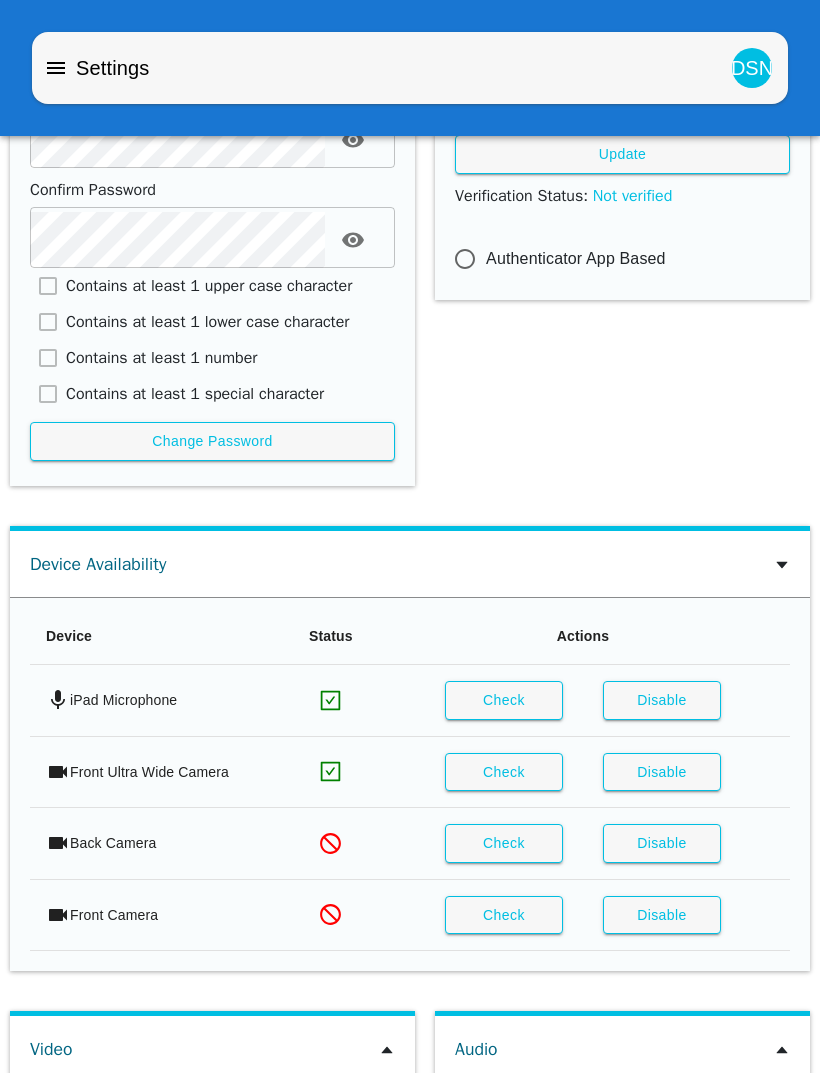click on "Check" at bounding box center (504, 843) 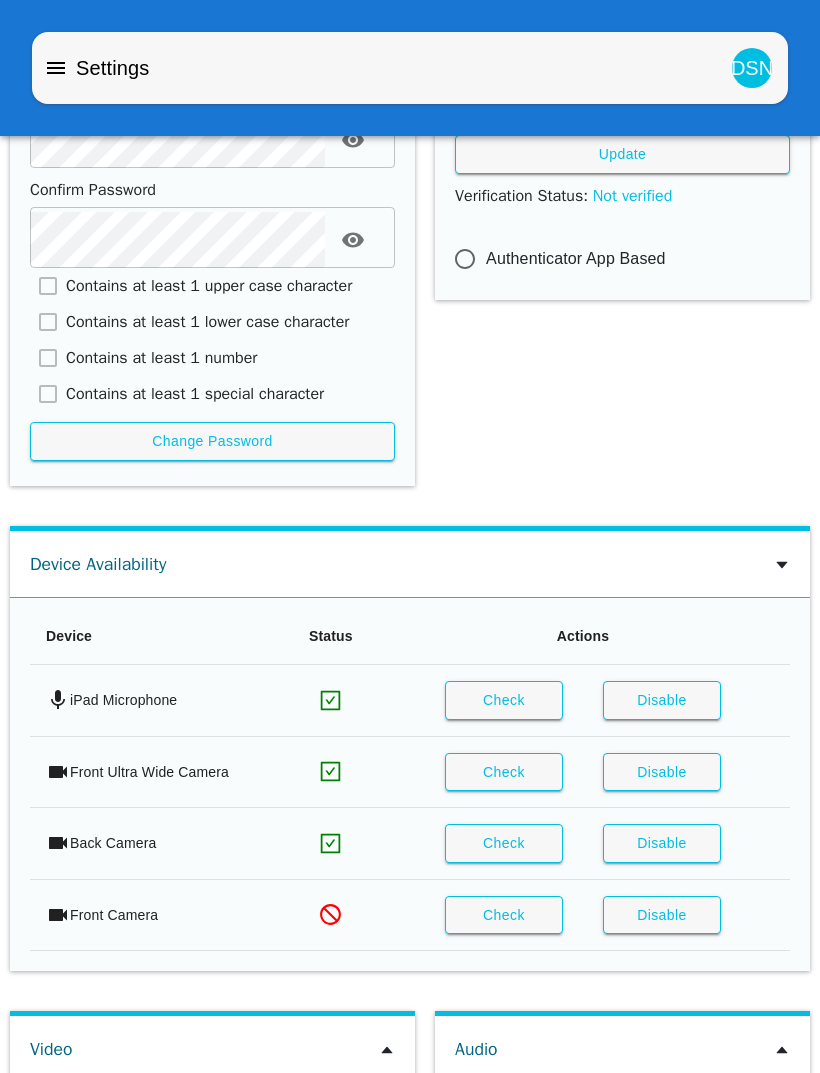 click on "Check" at bounding box center [504, 915] 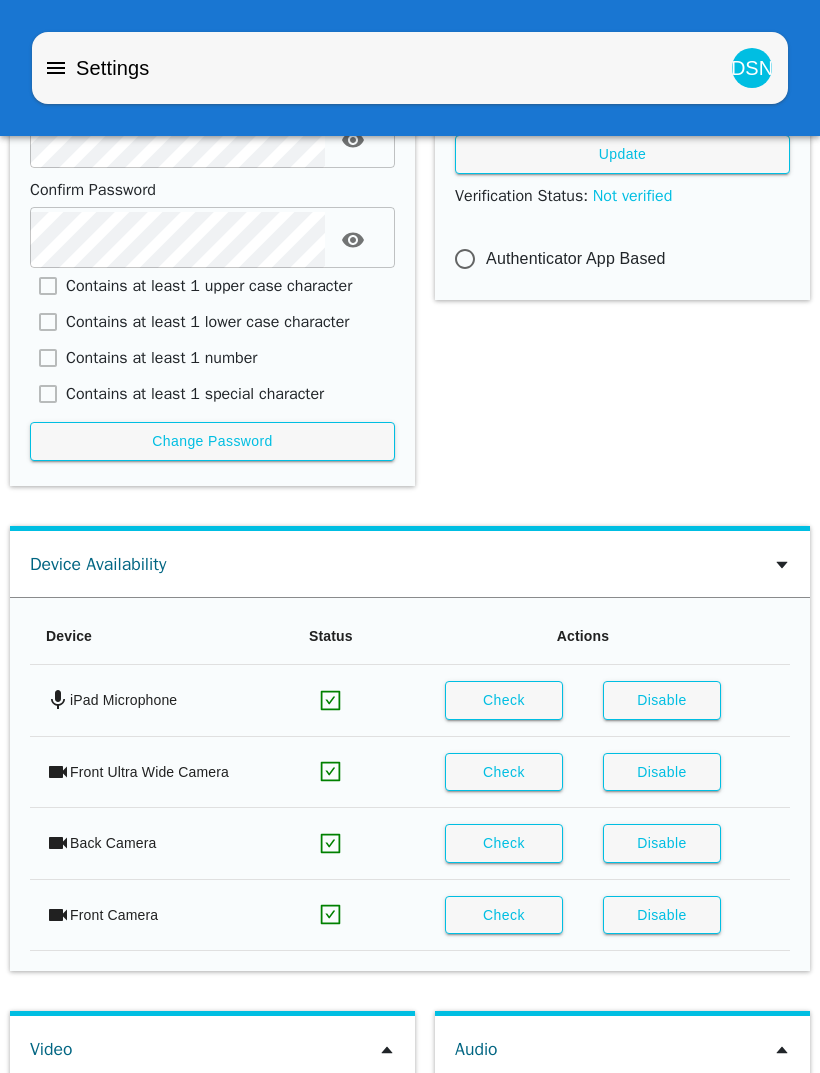click on "DSN" at bounding box center (752, 68) 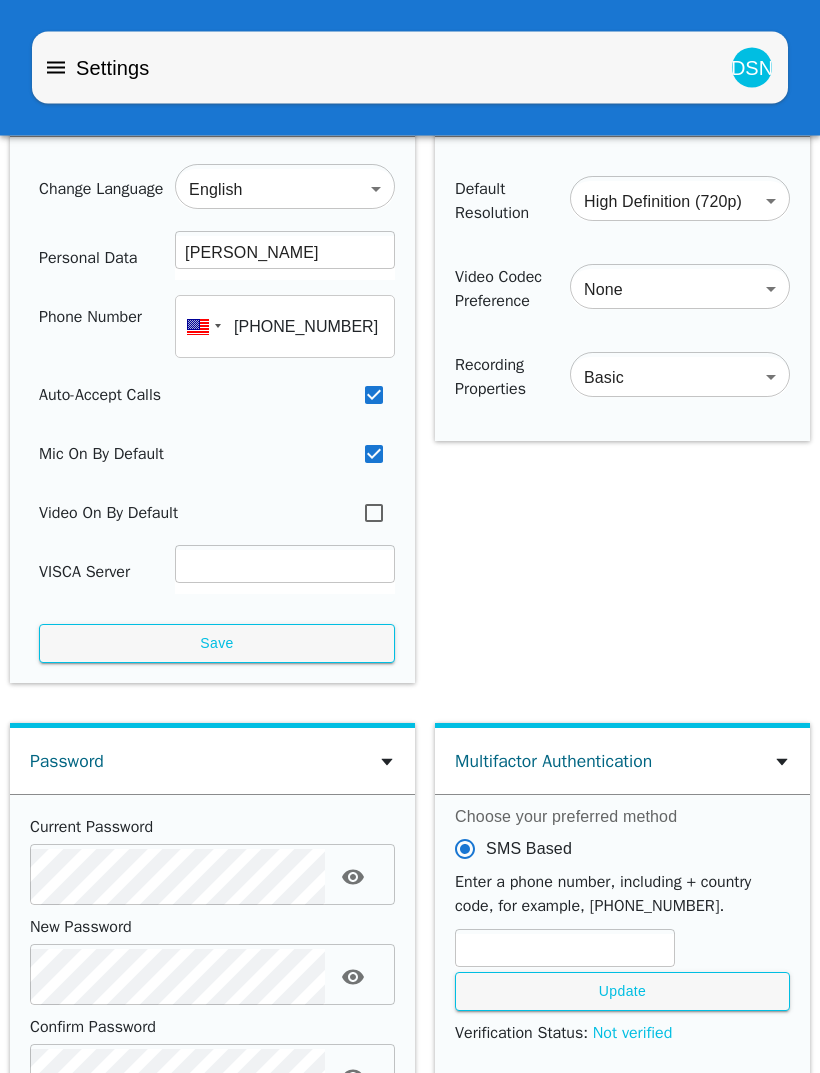 scroll, scrollTop: 9, scrollLeft: 0, axis: vertical 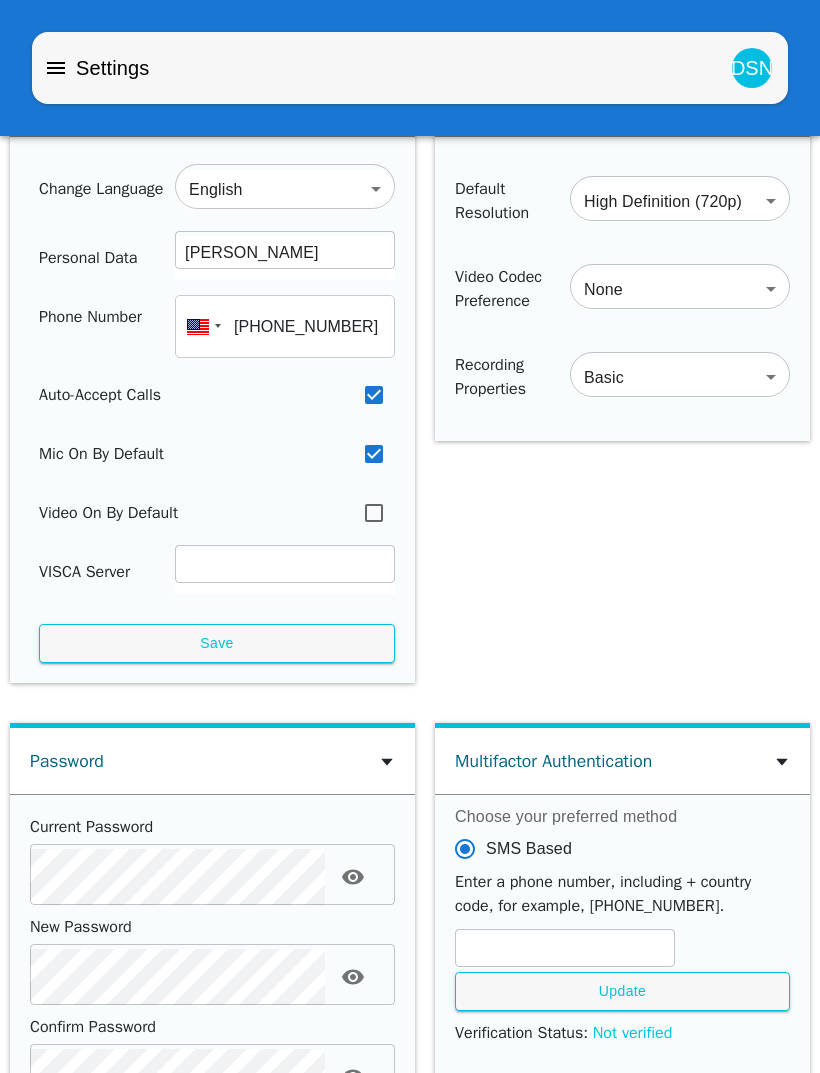click on "Settings" at bounding box center [98, 68] 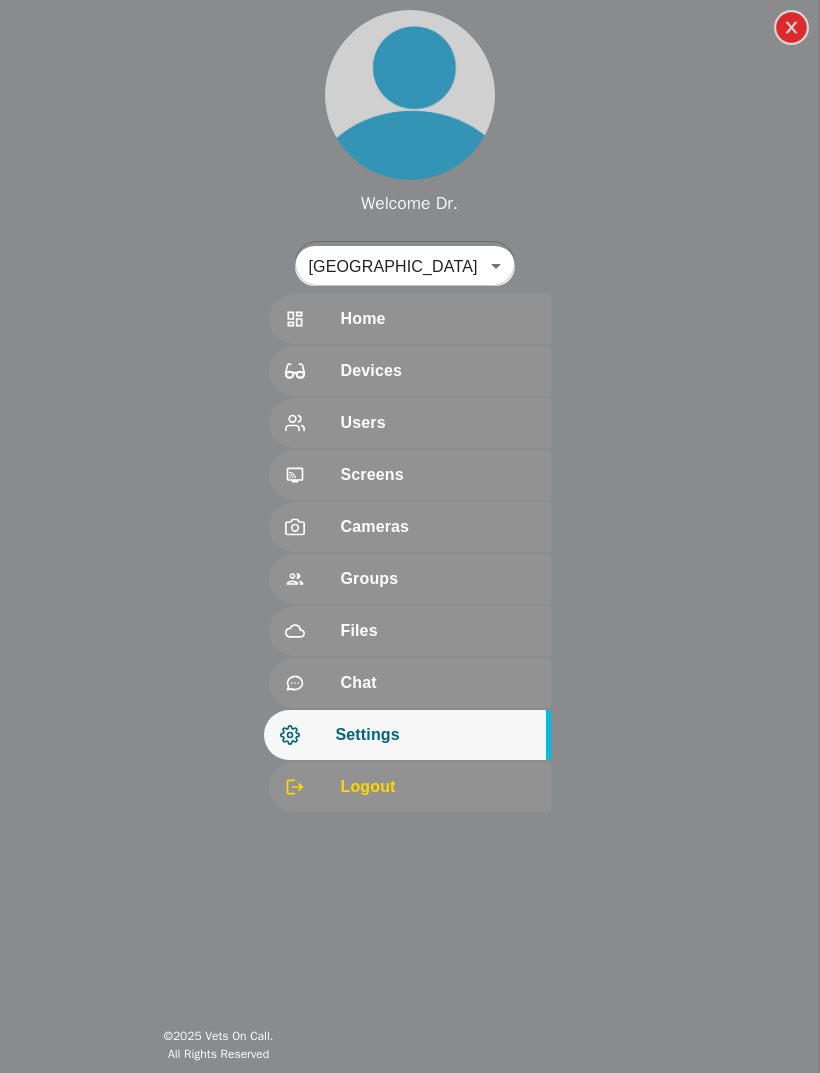 click on "Devices" at bounding box center (438, 371) 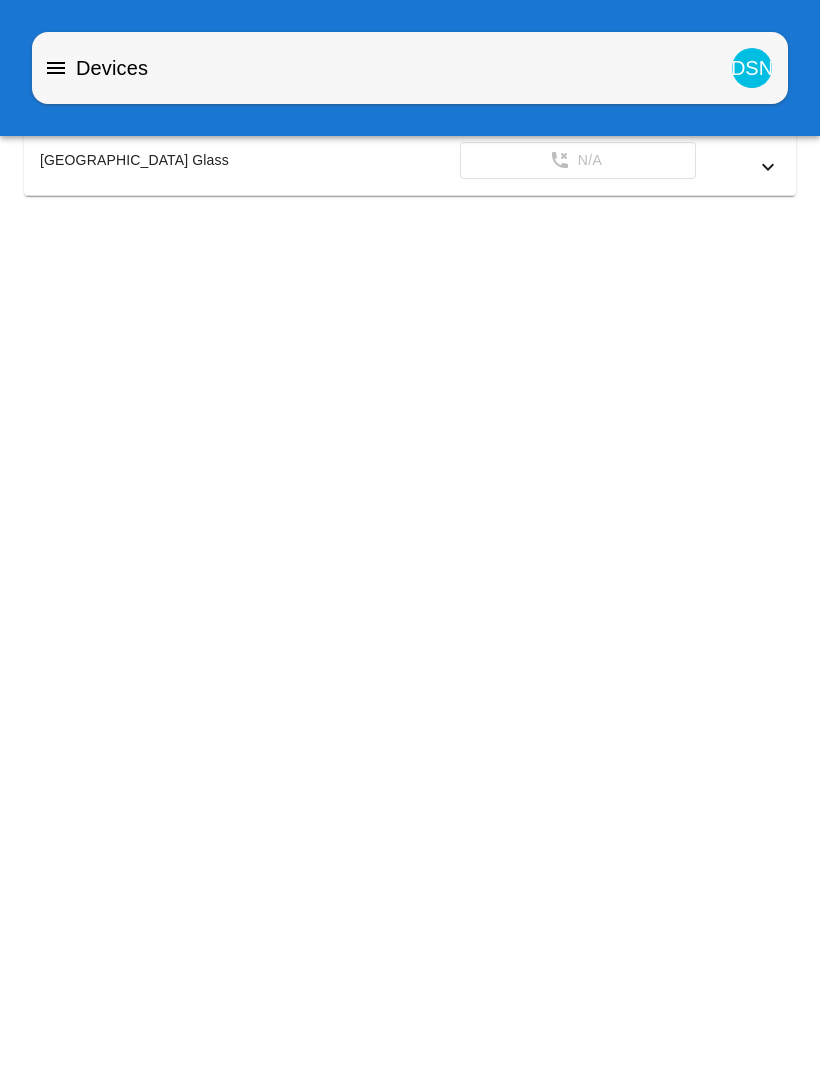 click on "N/A" at bounding box center (559, 161) 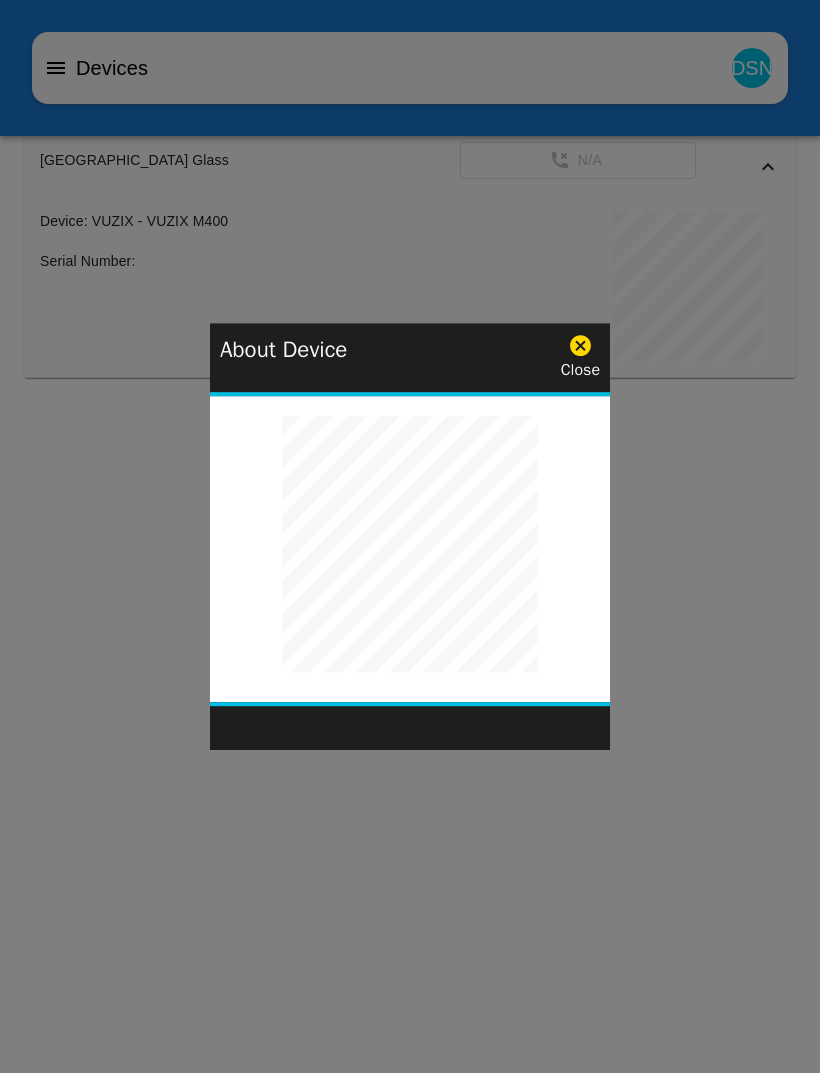 click 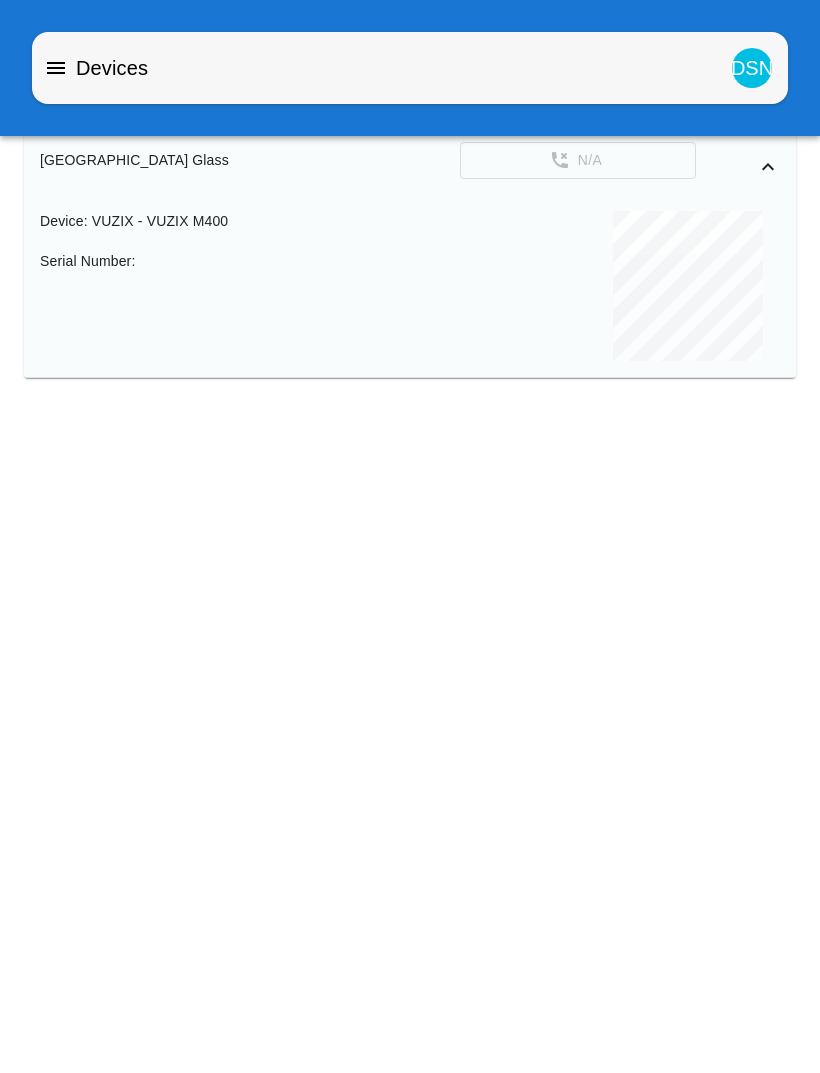 click 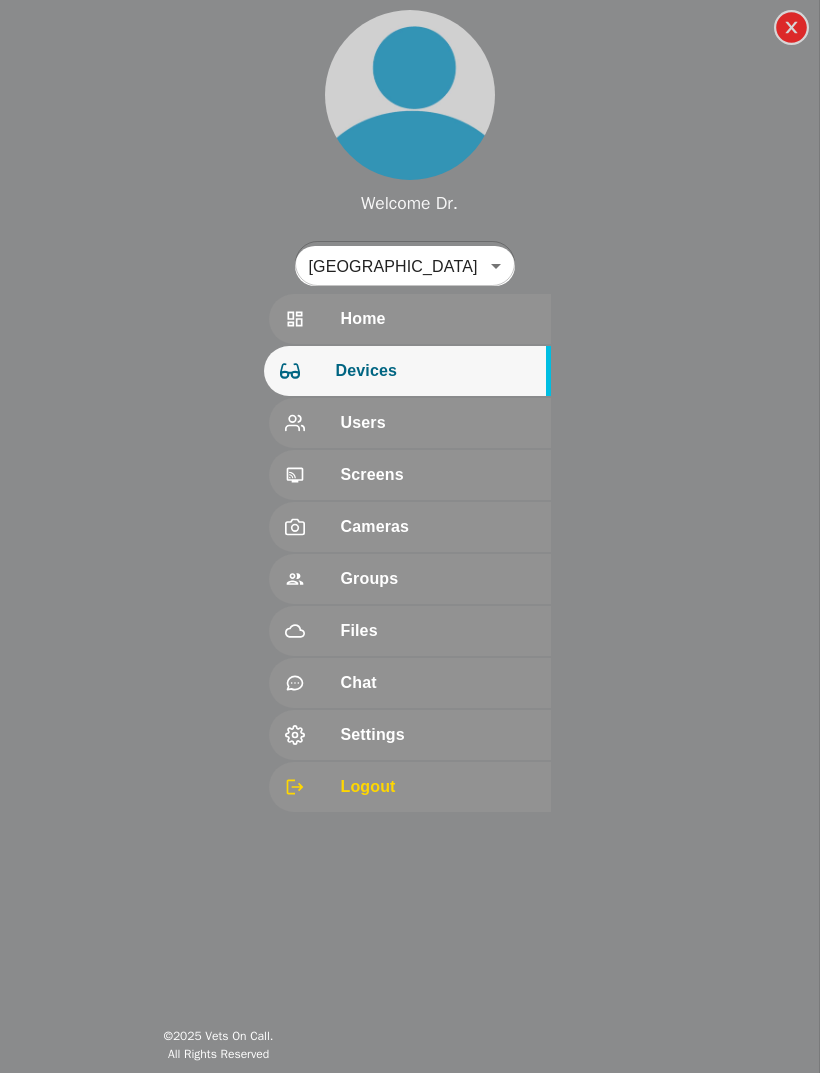 click on "Users" at bounding box center [438, 423] 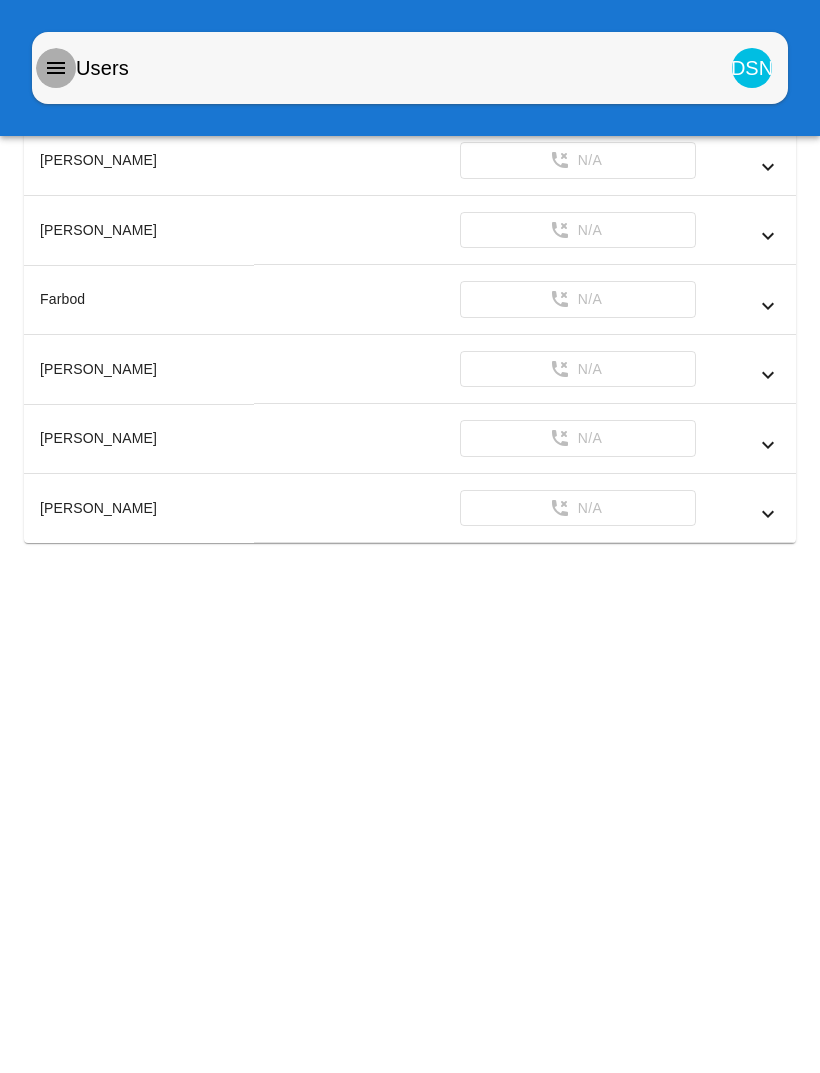 click at bounding box center [56, 68] 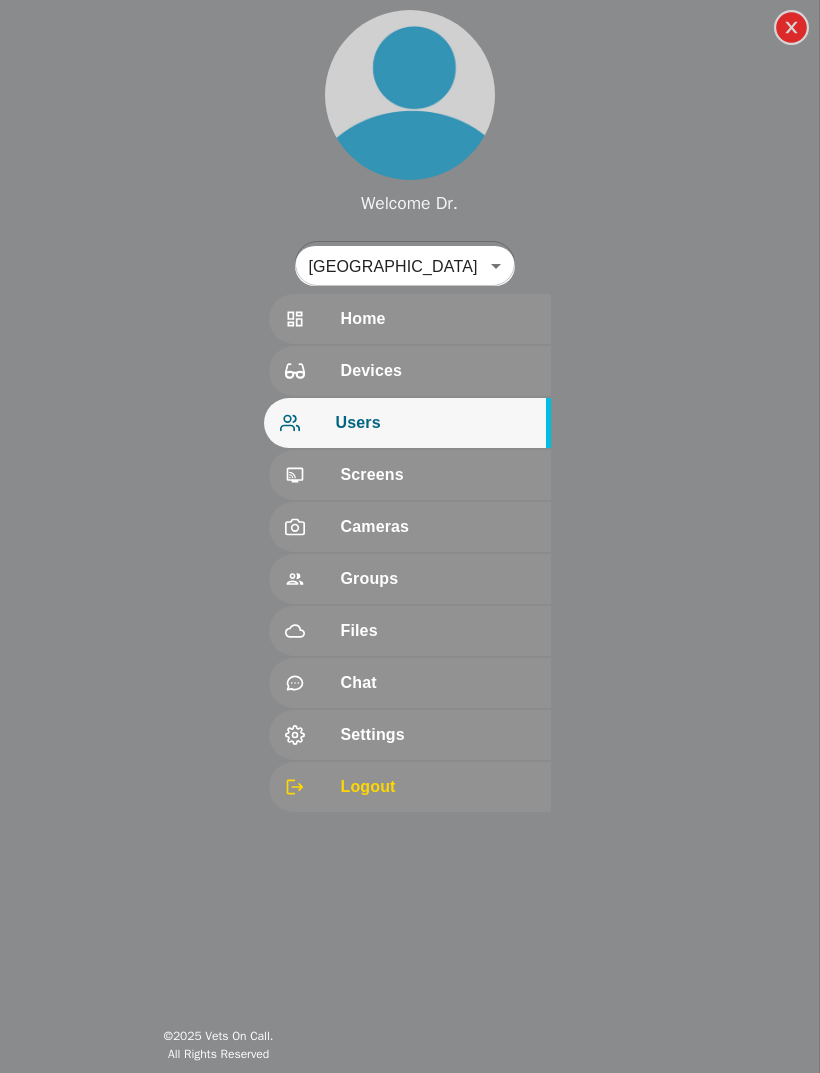 click at bounding box center [313, 319] 